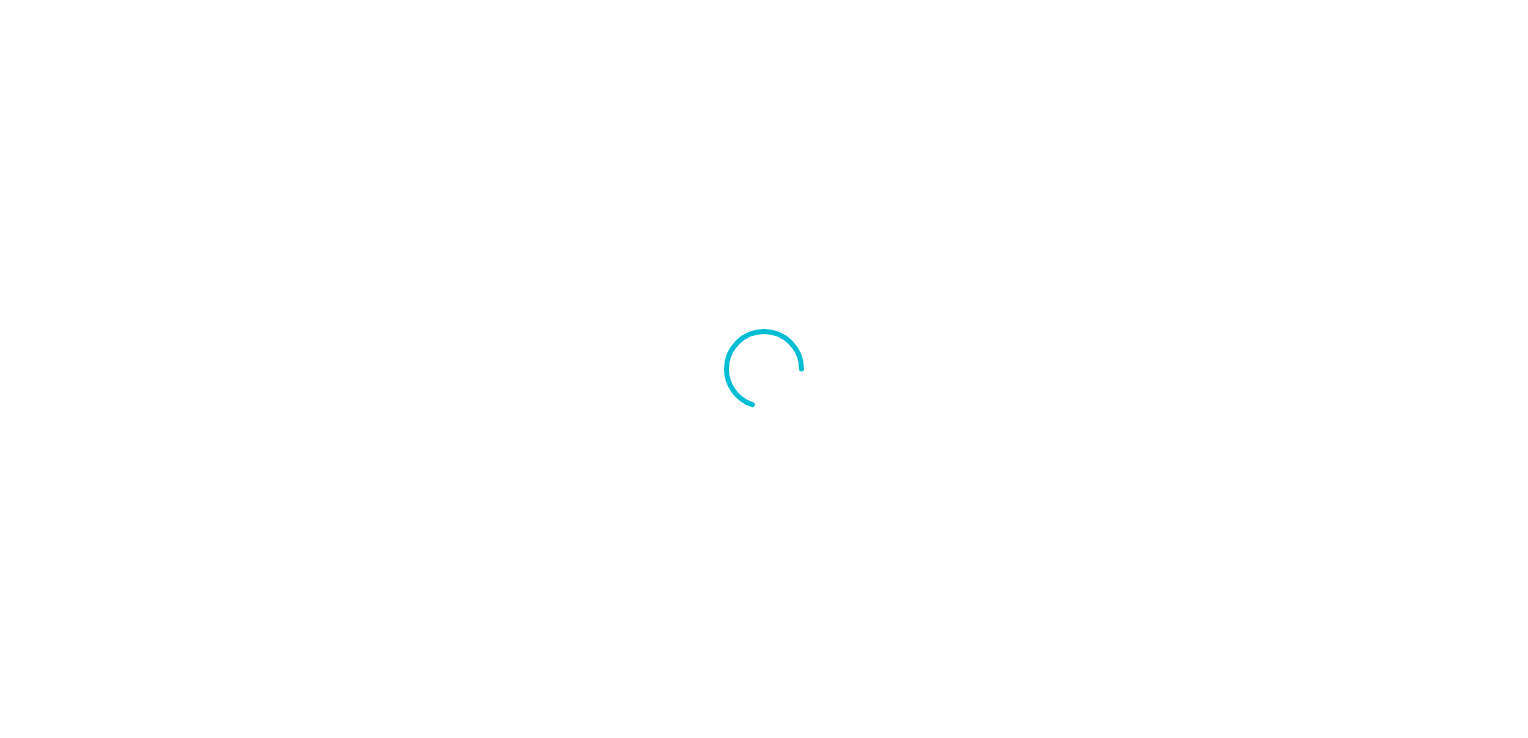 scroll, scrollTop: 0, scrollLeft: 0, axis: both 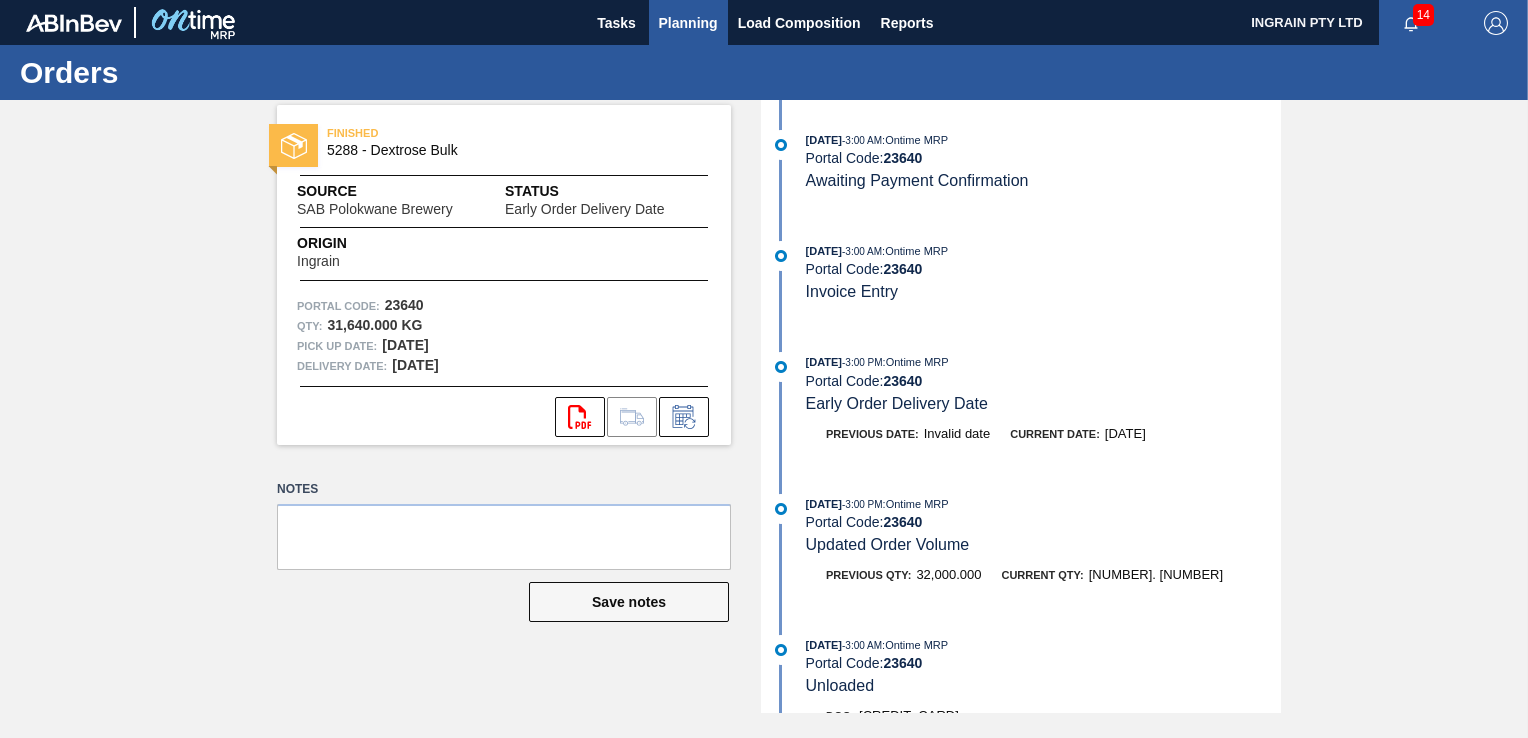 click on "Planning" at bounding box center [688, 23] 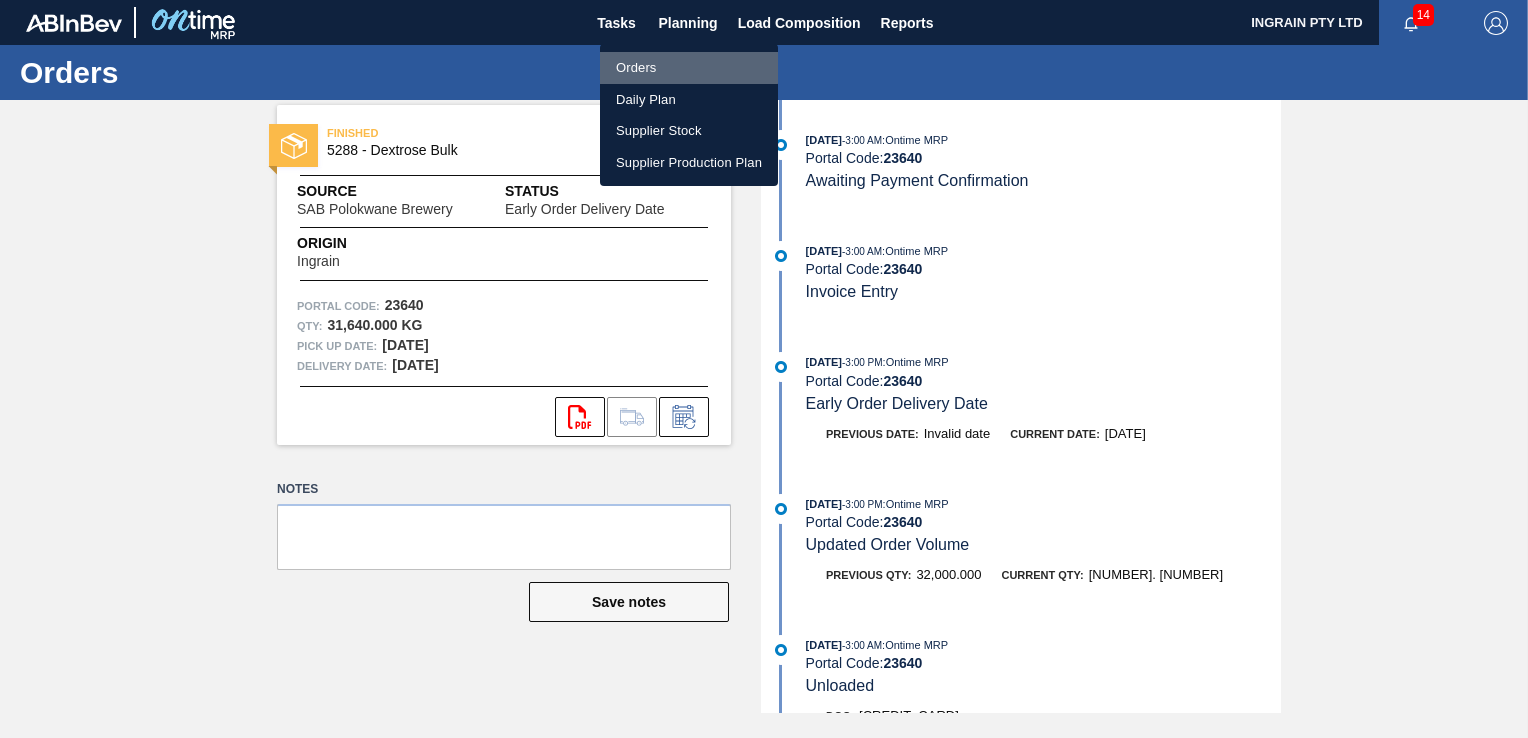 click on "Orders" at bounding box center [689, 68] 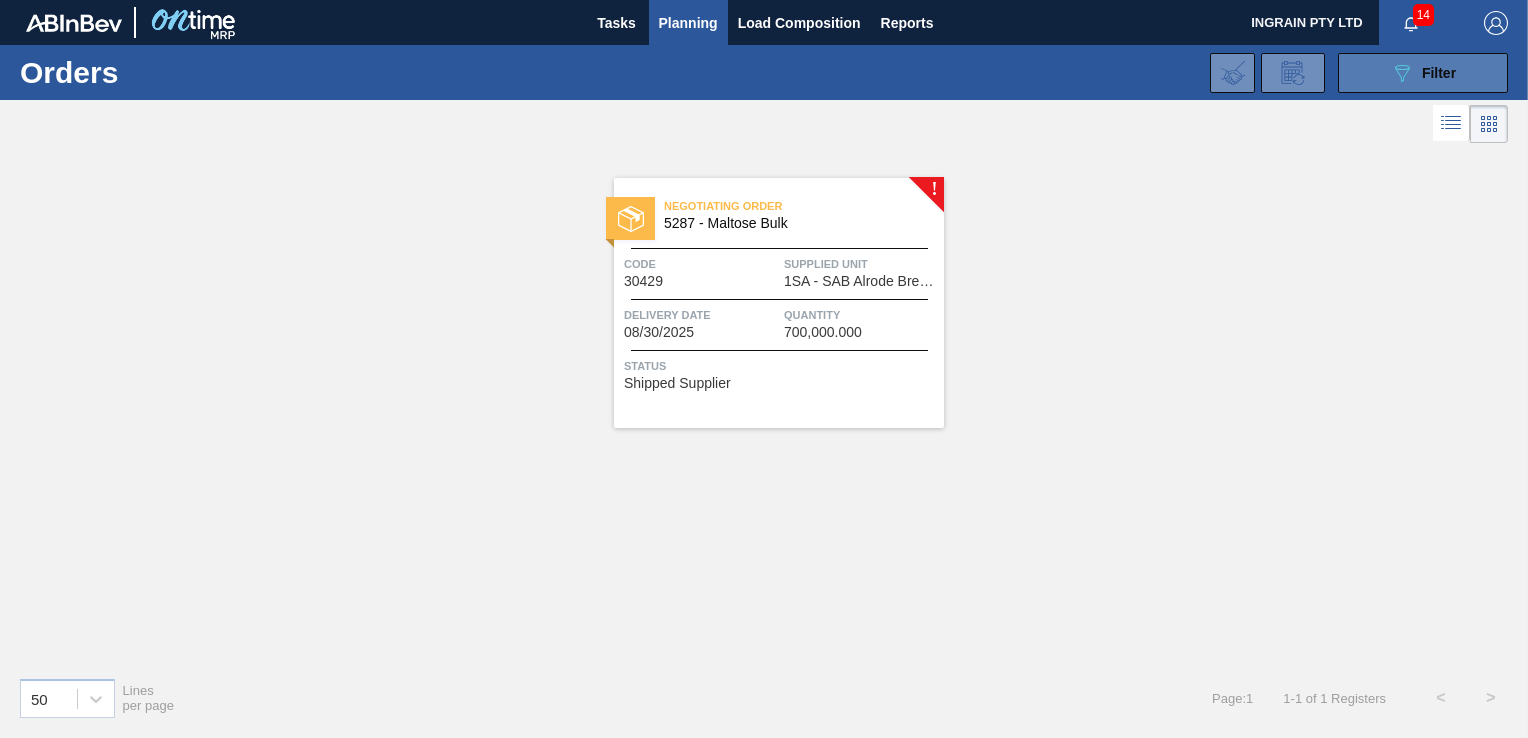 click on "089F7B8B-B2A5-4AFE-B5C0-19BA573D28AC" 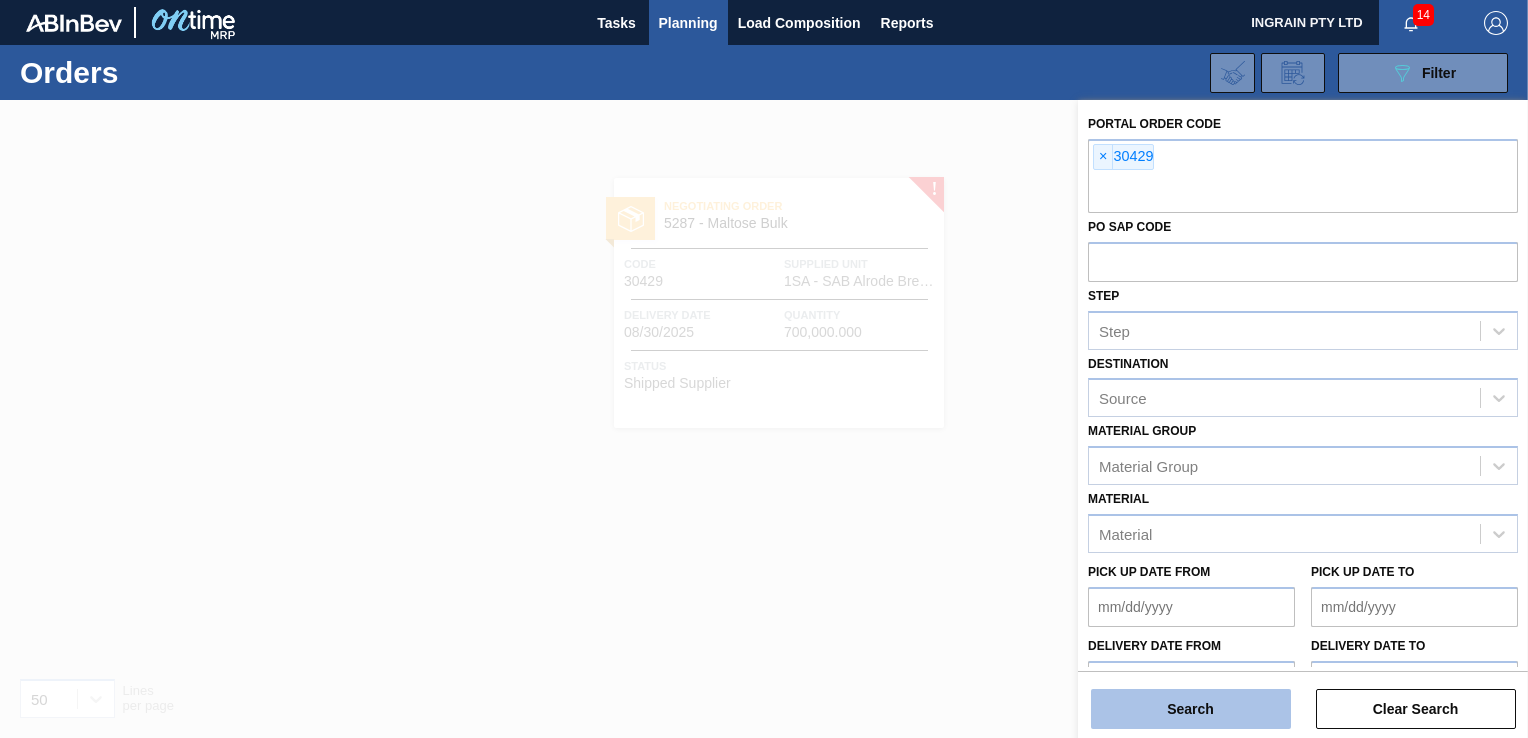 click on "Search" at bounding box center [1191, 709] 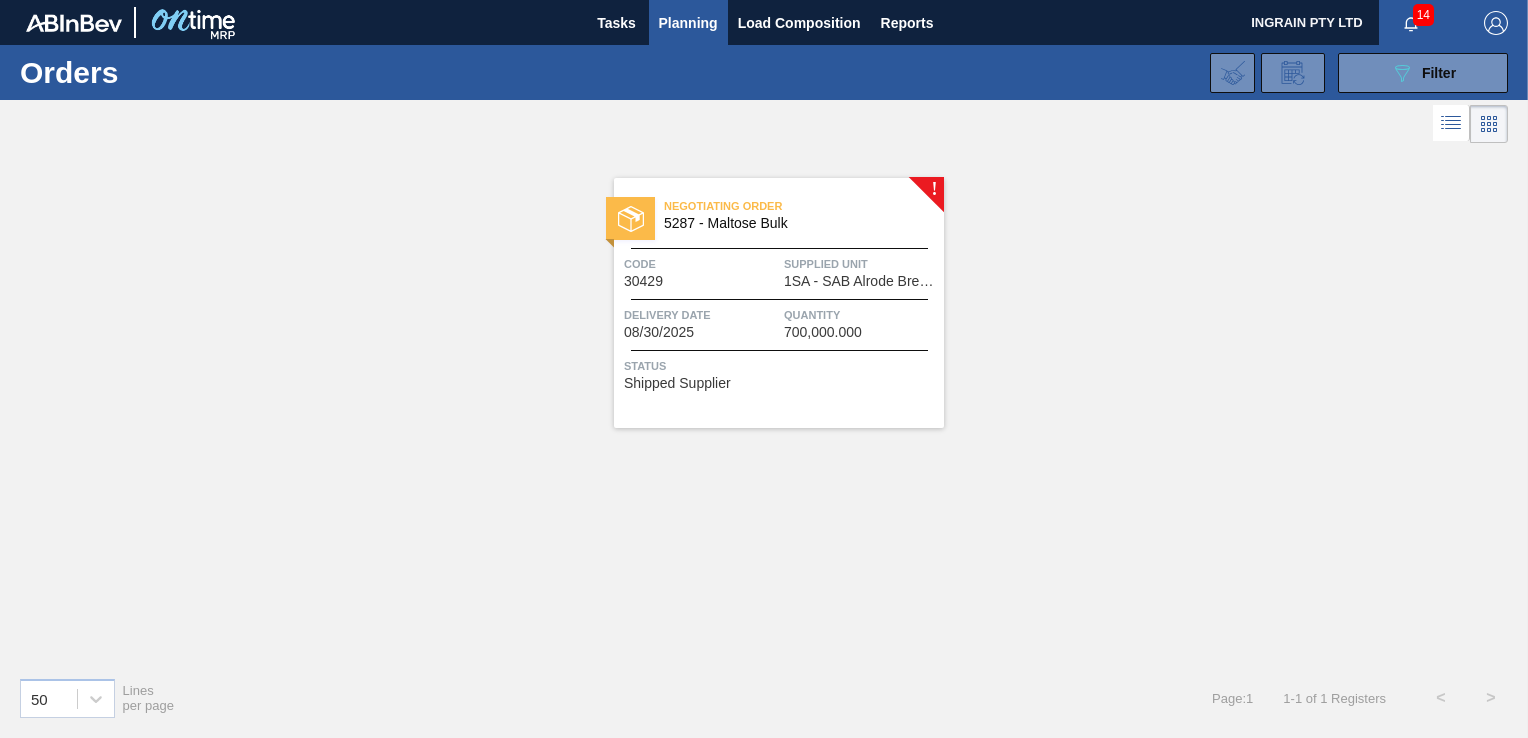 click on "Supplied Unit" at bounding box center (861, 264) 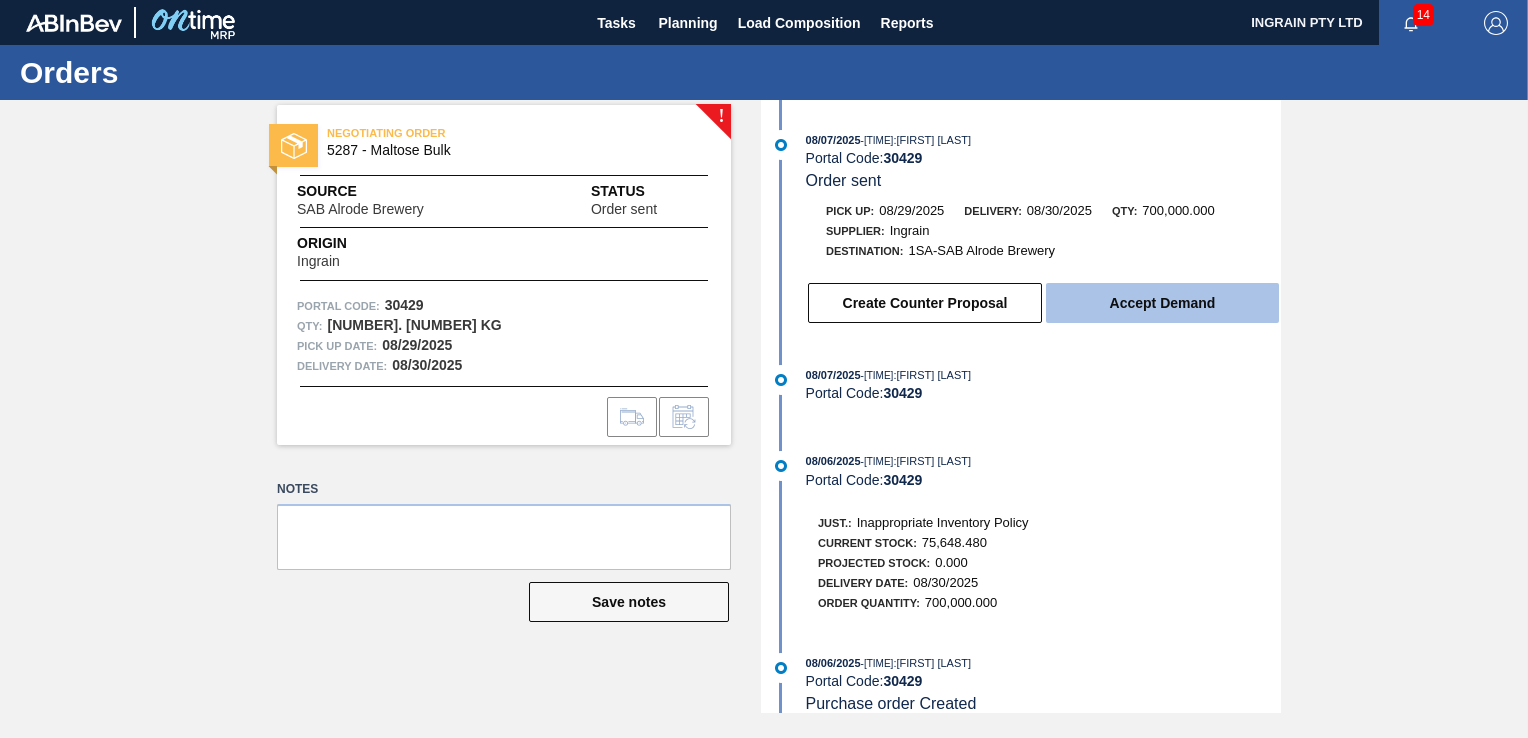 click on "Accept Demand" at bounding box center [1162, 303] 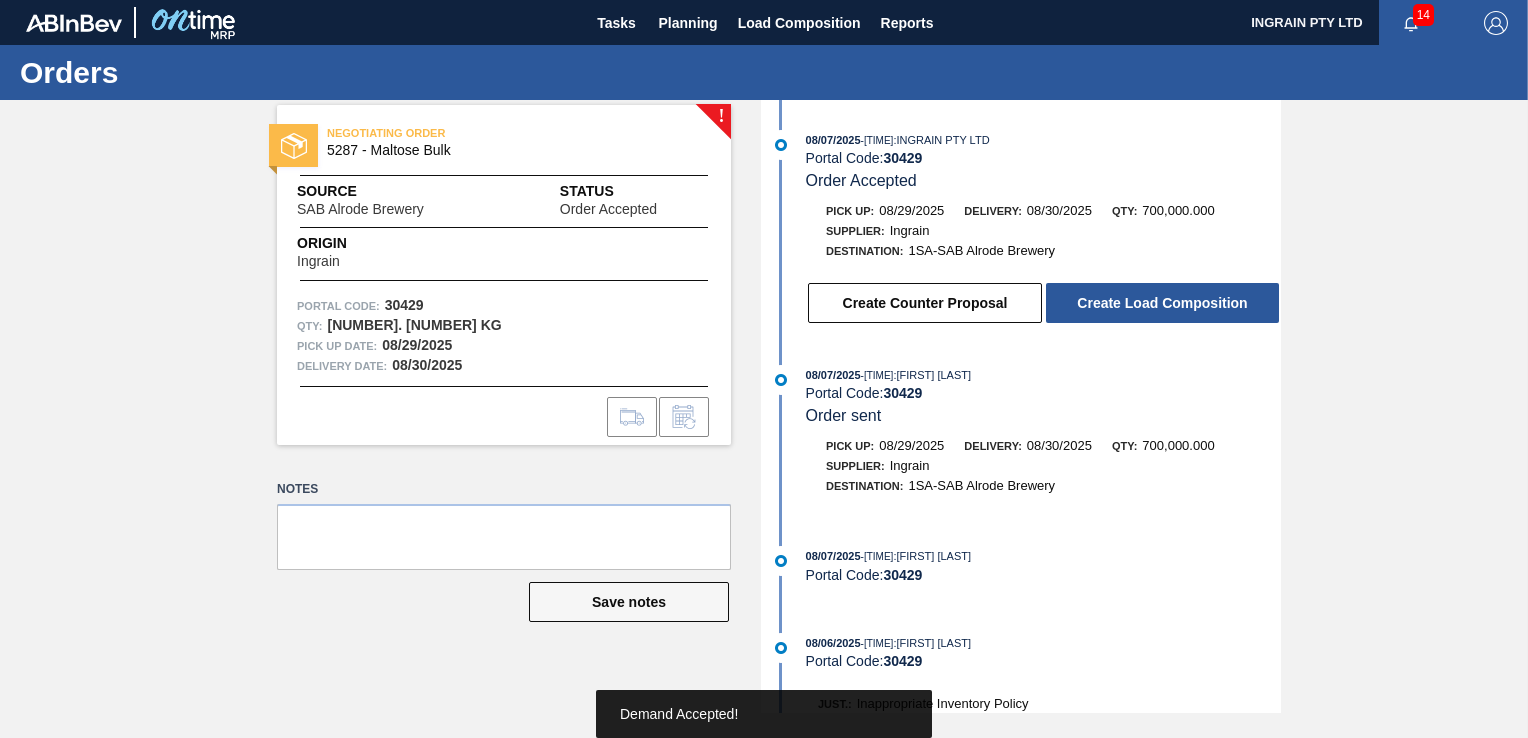 click on "Create Load Composition" at bounding box center [1162, 303] 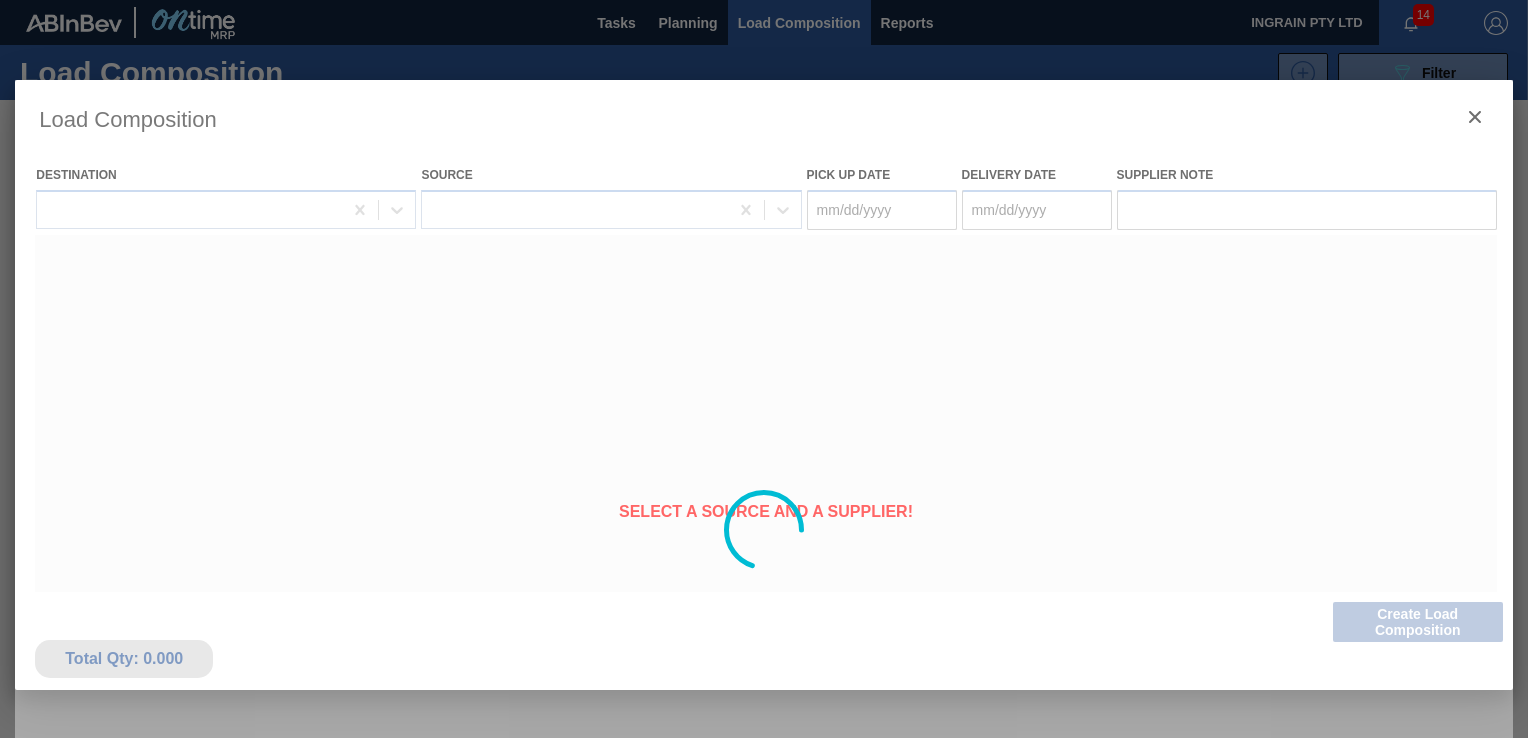 type on "08/29/2025" 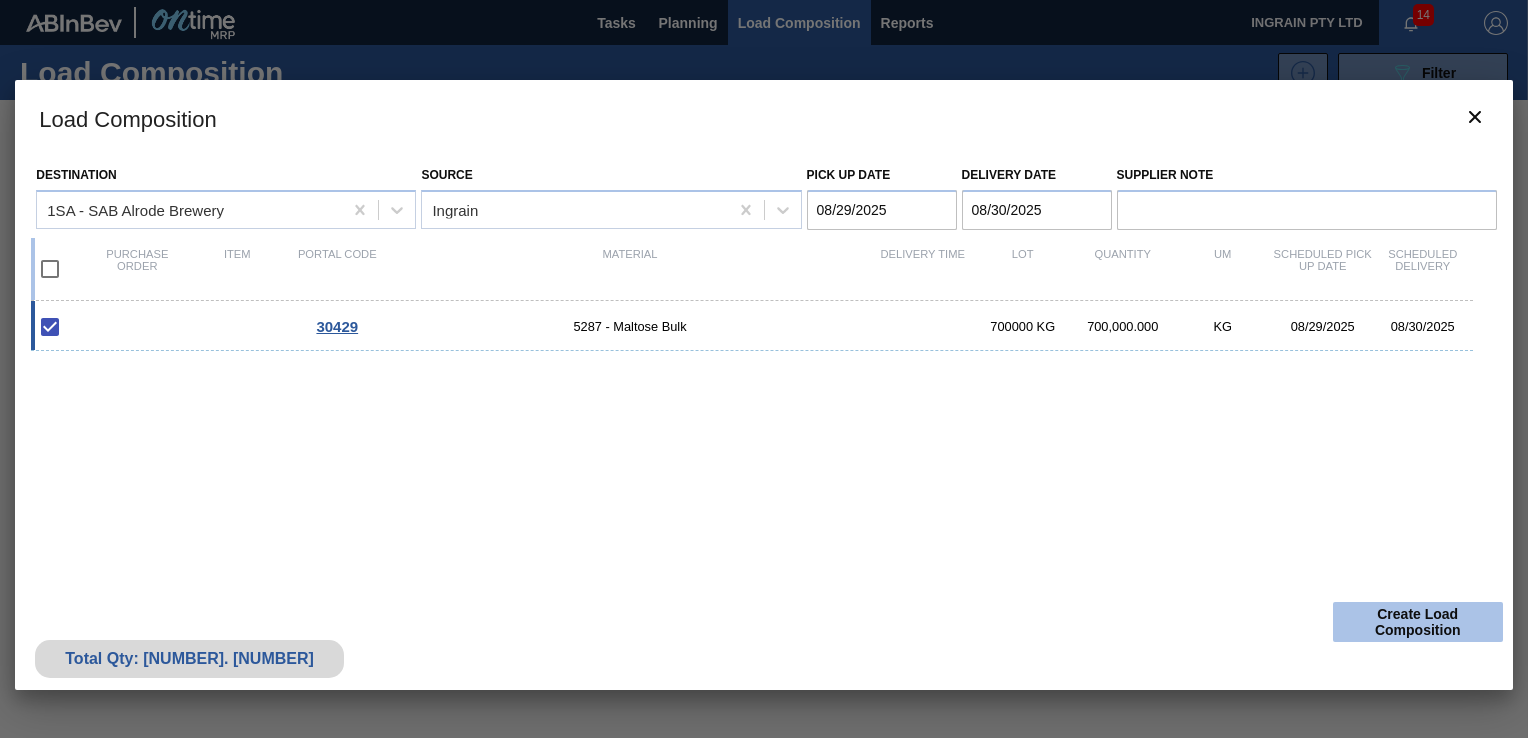 click on "Create Load Composition" at bounding box center (1418, 622) 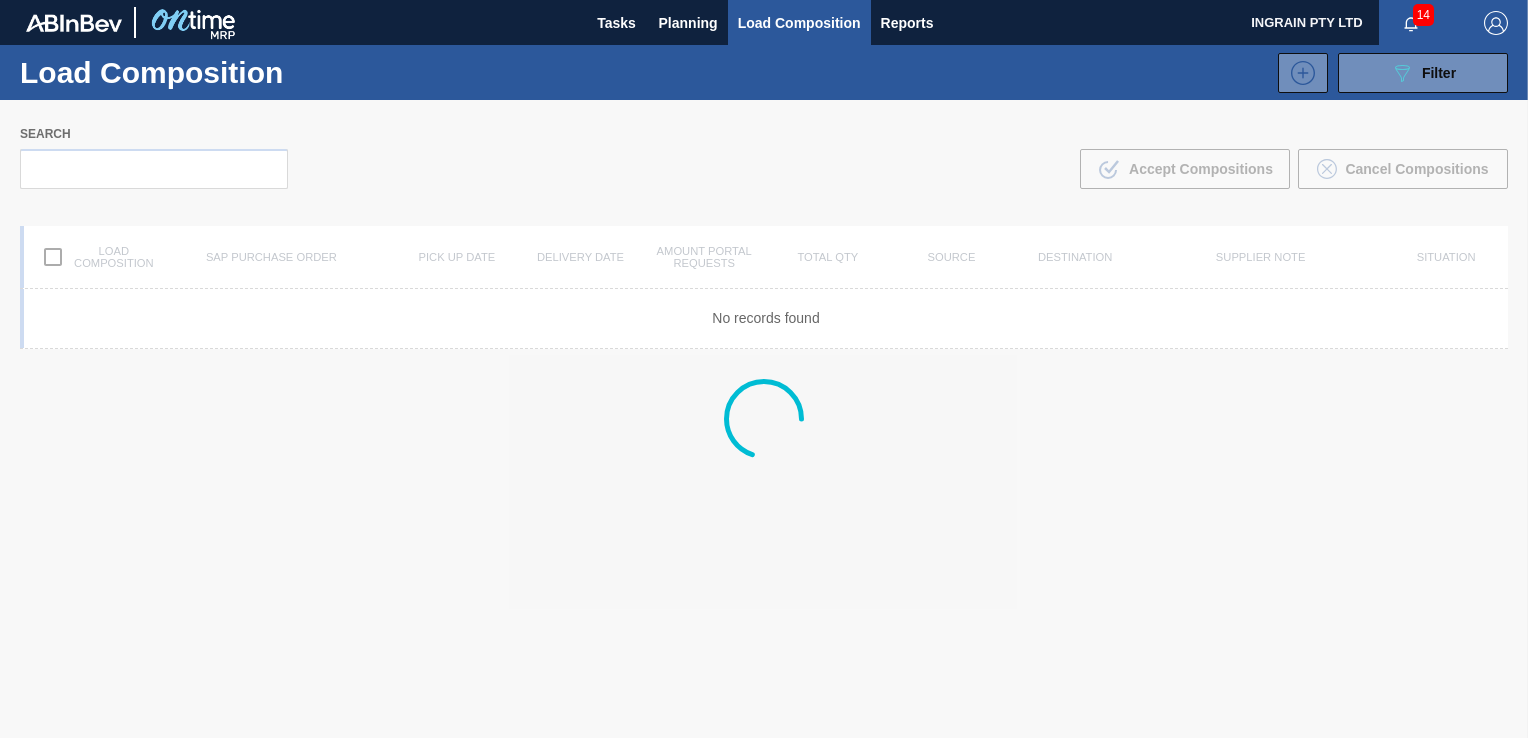 scroll, scrollTop: 0, scrollLeft: 0, axis: both 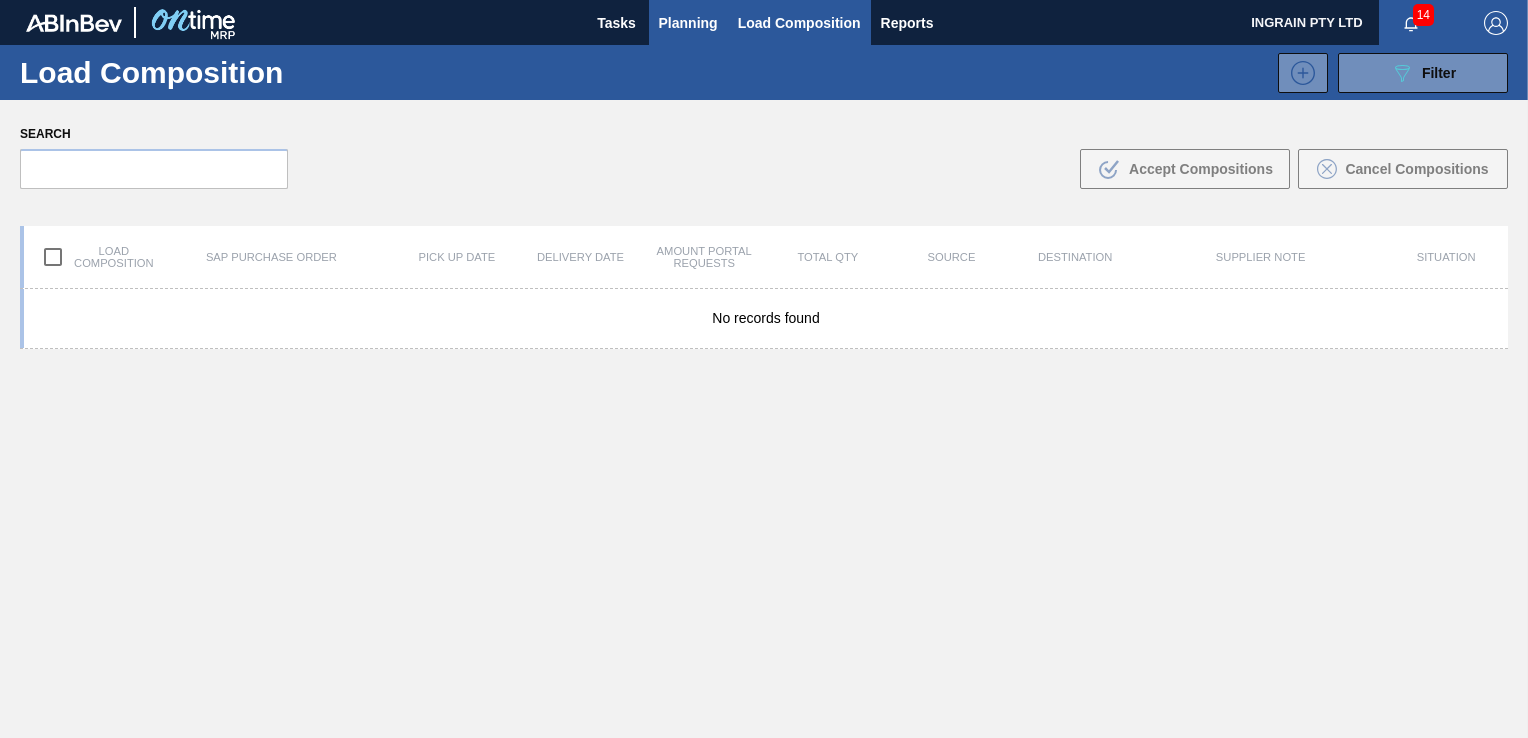 click on "Planning" at bounding box center [688, 23] 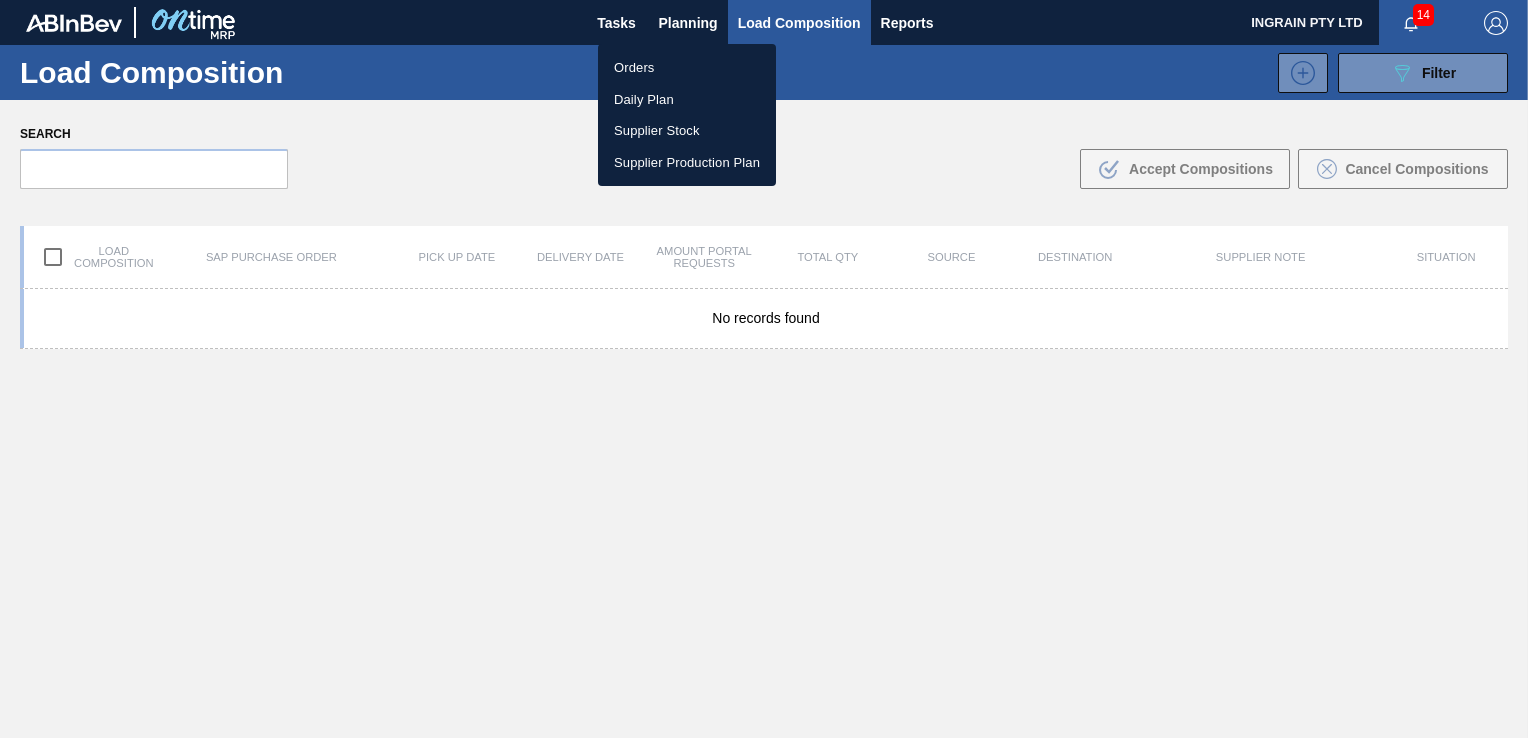 click on "Orders" at bounding box center [687, 68] 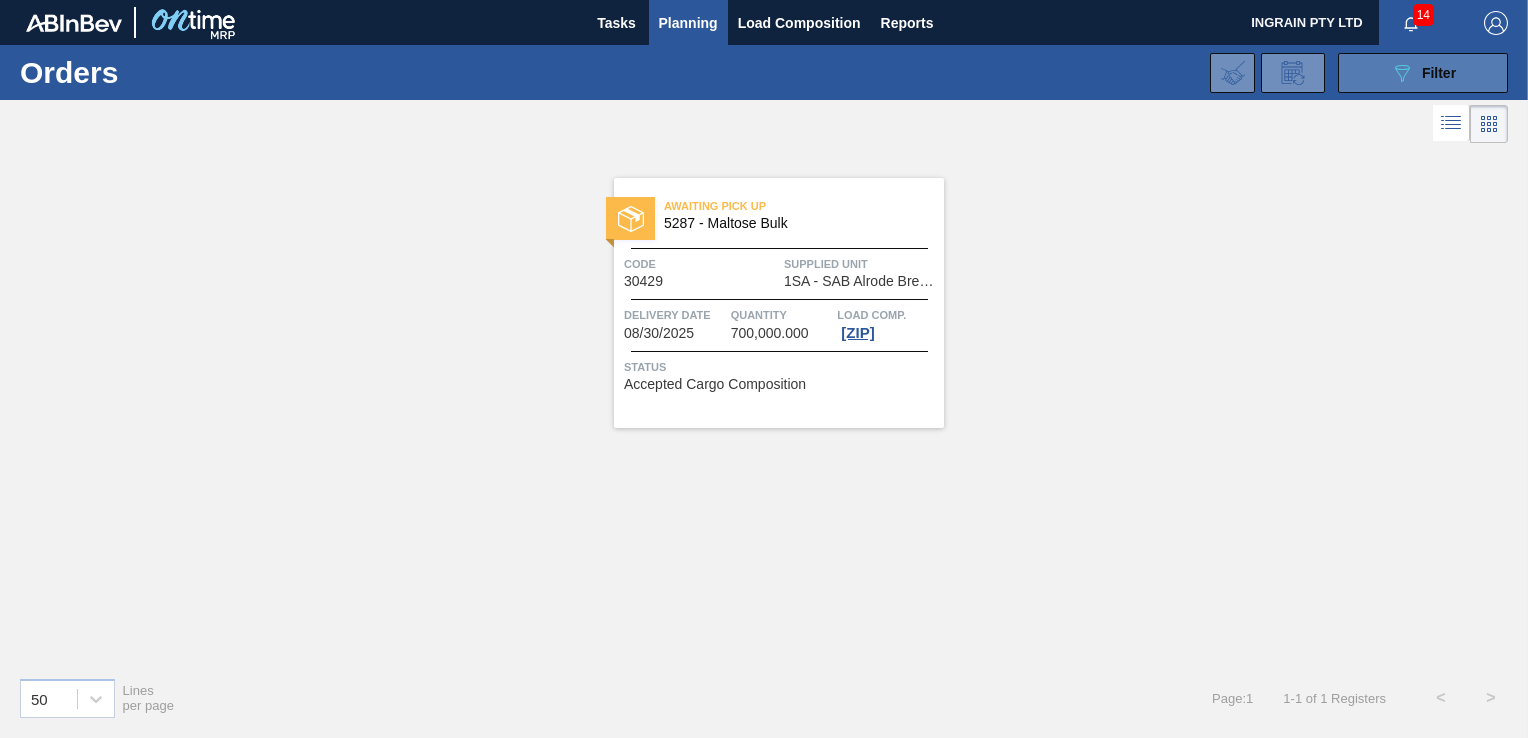 click on "Filter" at bounding box center [1439, 73] 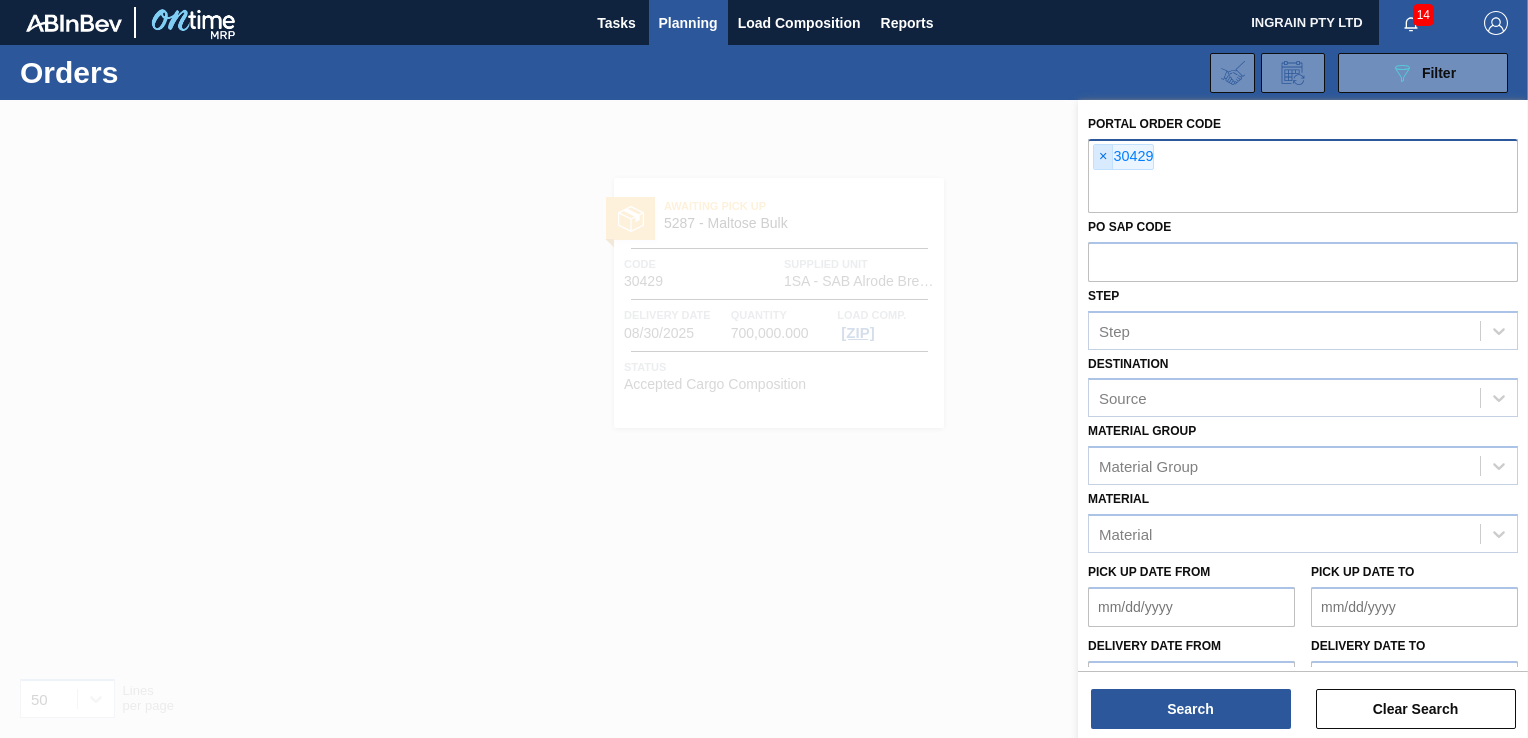 click on "×" at bounding box center (1103, 157) 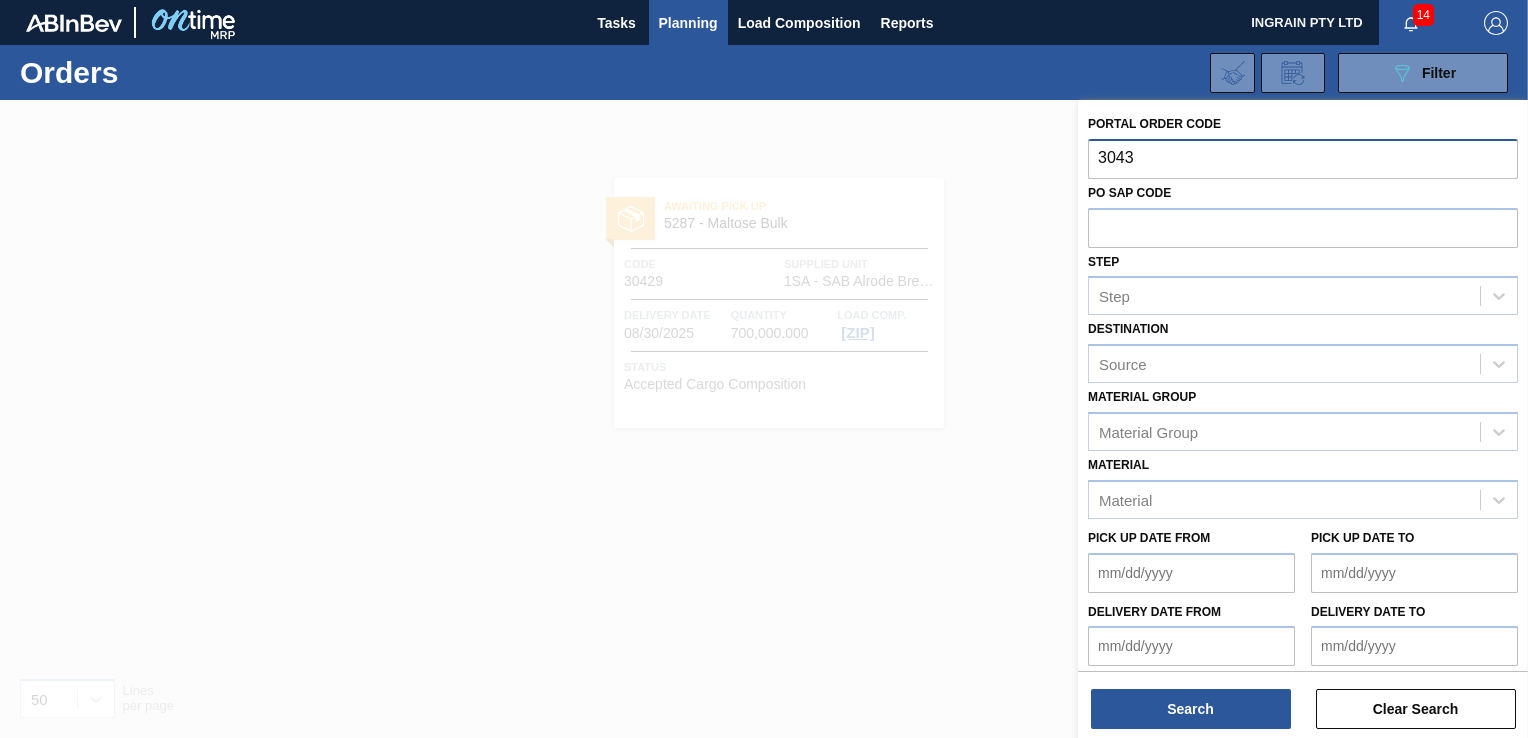type on "[ZIP]" 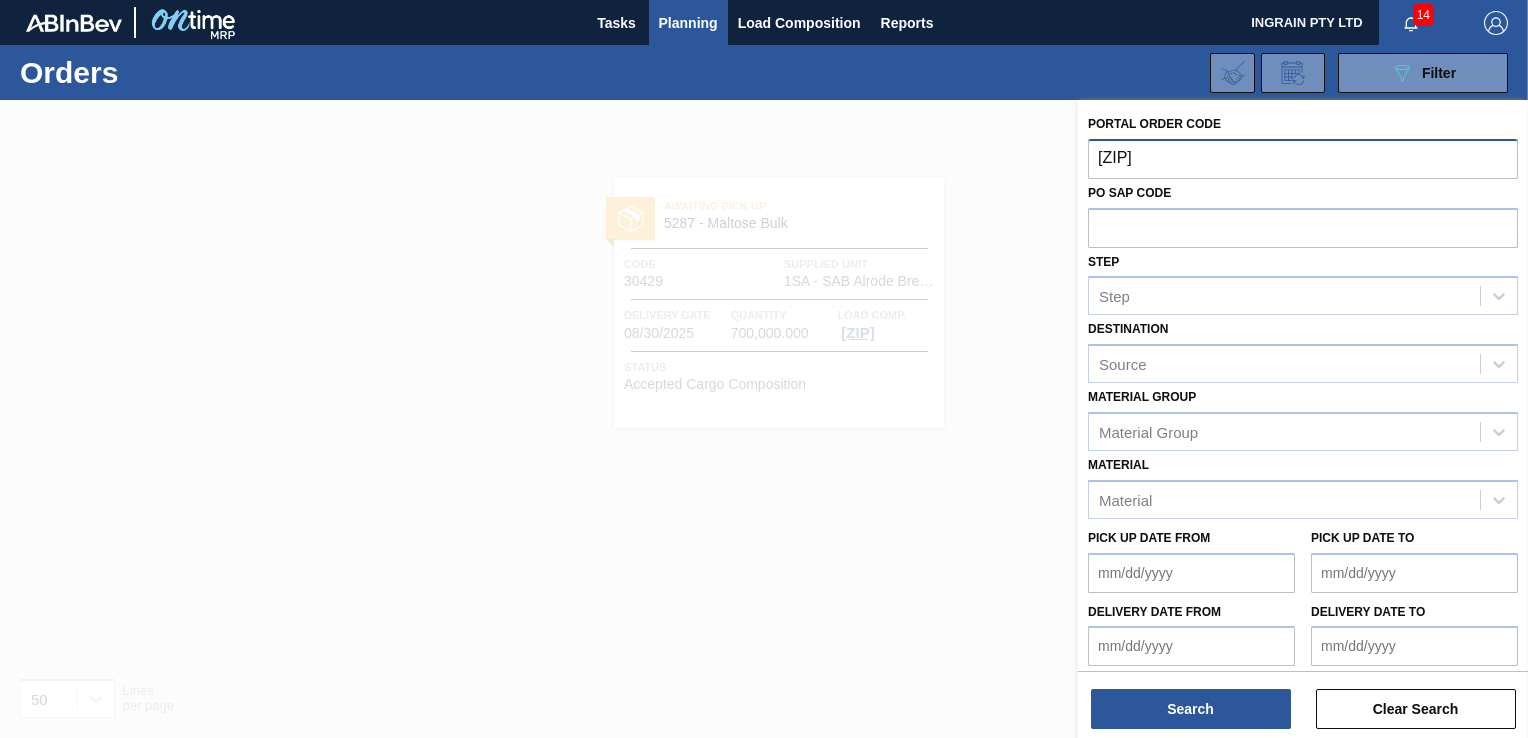 type 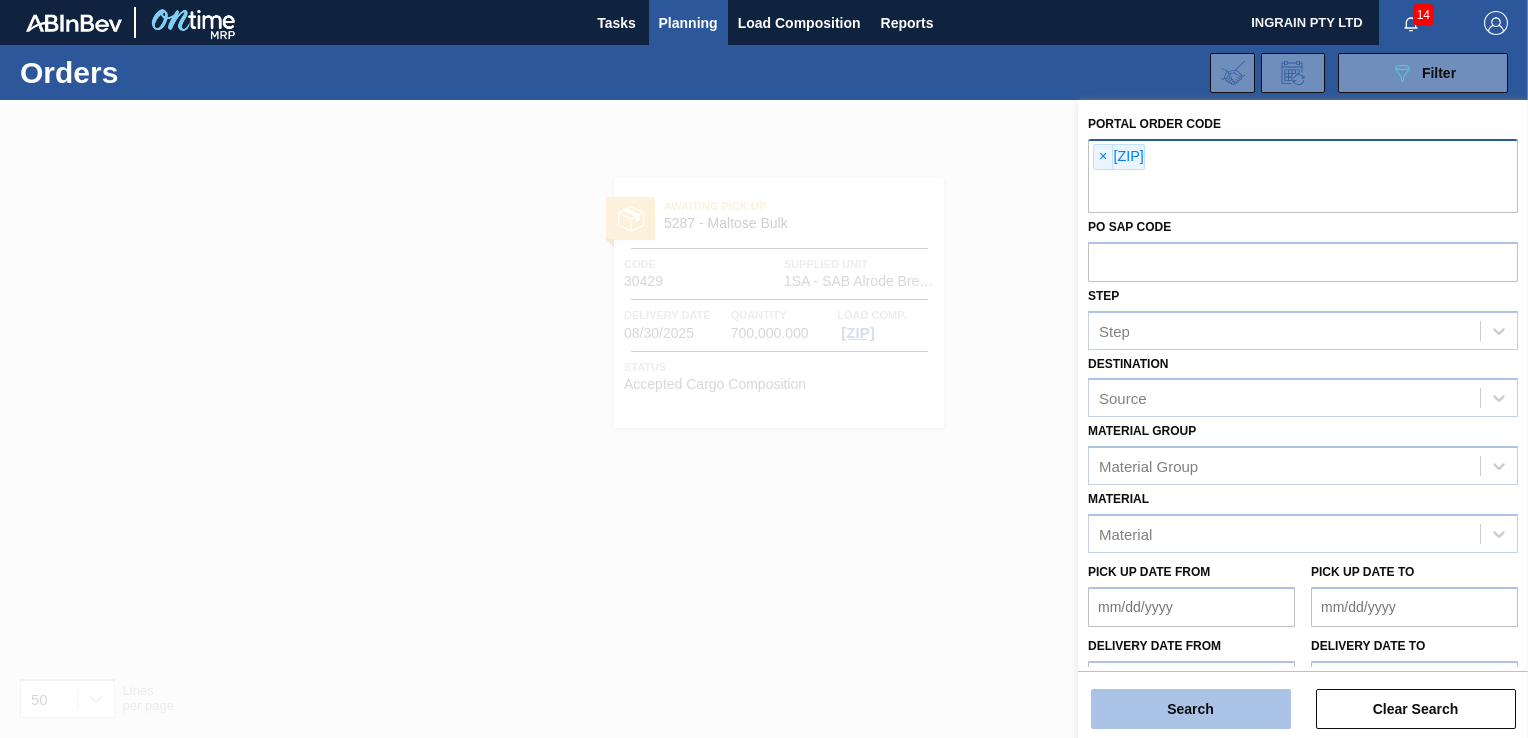 click on "Search" at bounding box center (1191, 709) 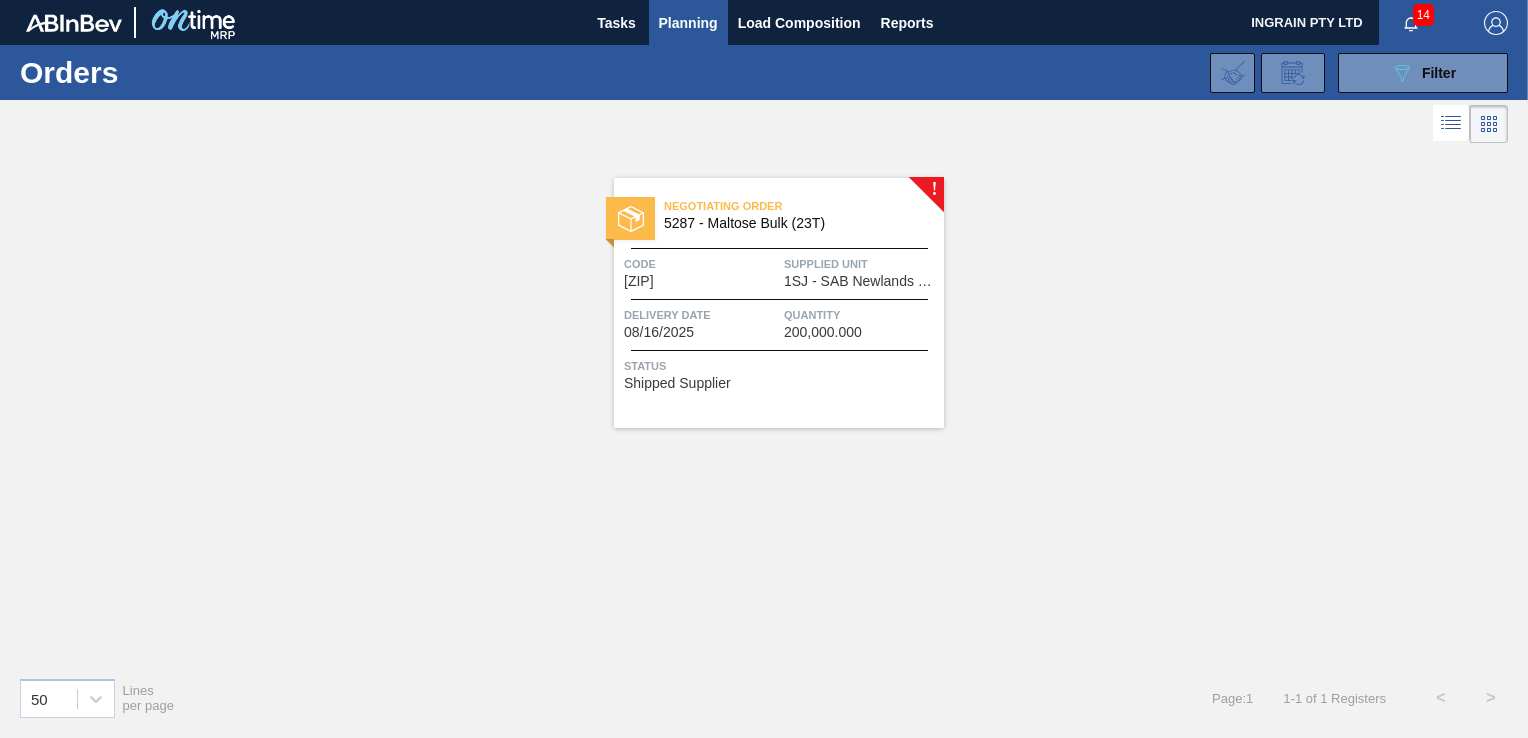 click on "5287 - Maltose Bulk (23T)" at bounding box center (796, 223) 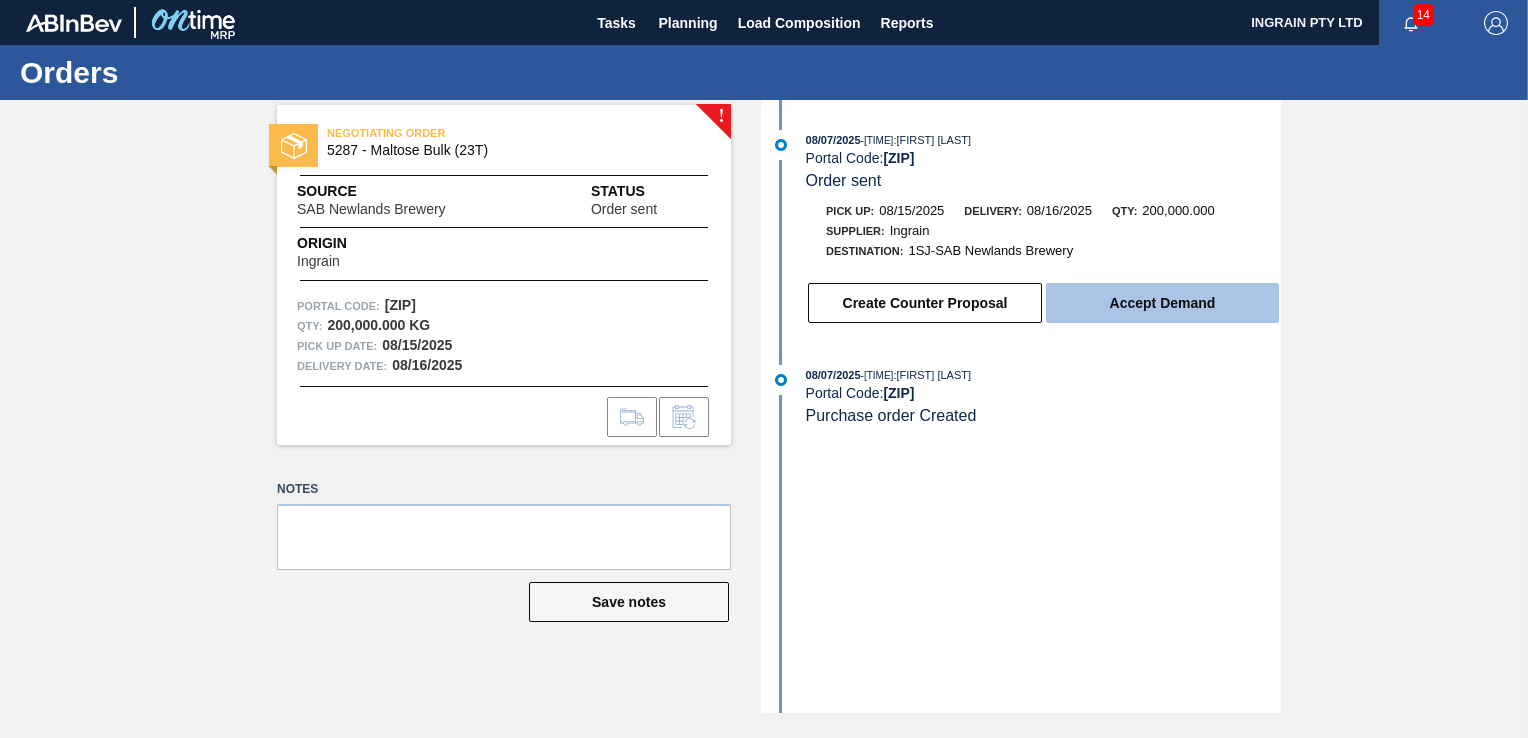 click on "Accept Demand" at bounding box center (1162, 303) 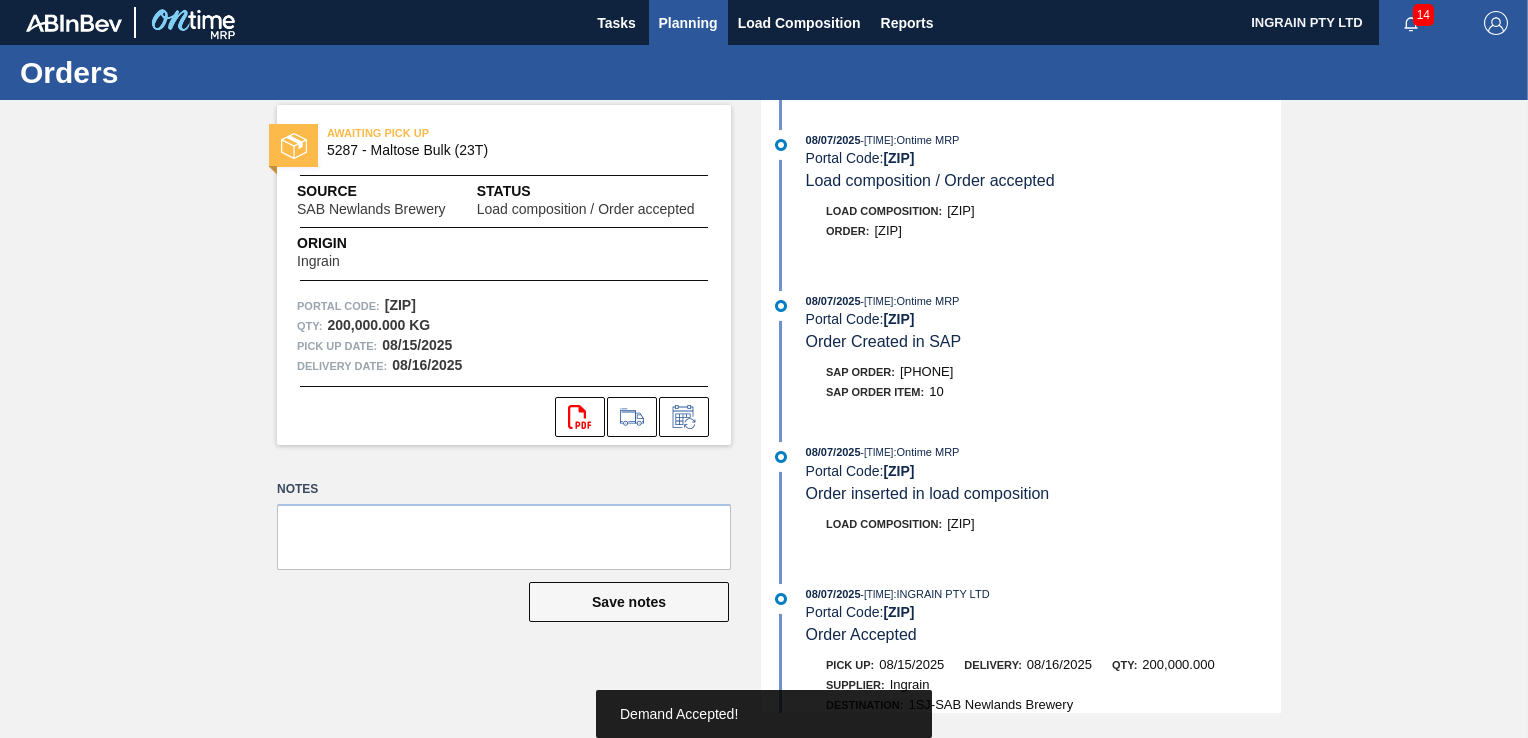 click on "Planning" at bounding box center (688, 23) 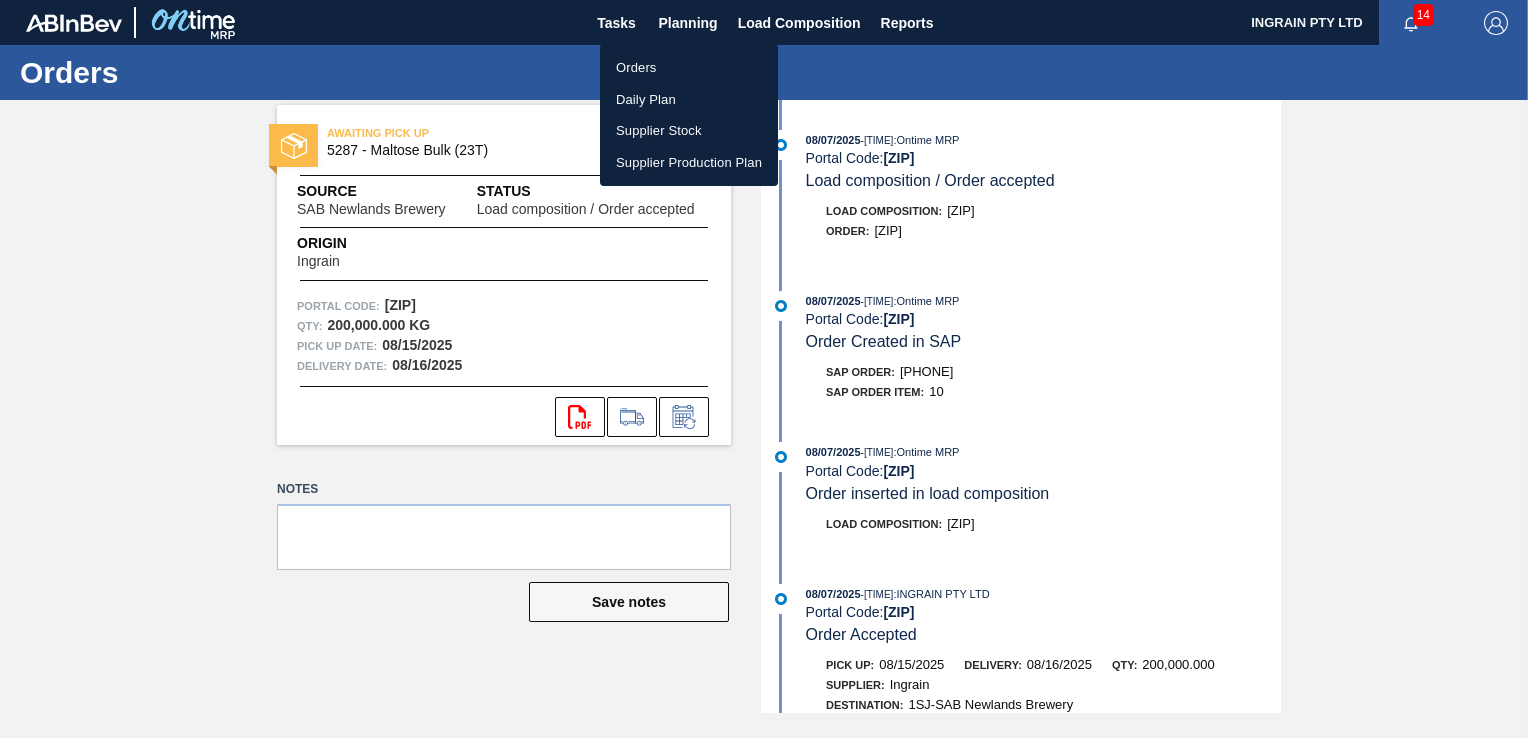 click on "Orders" at bounding box center (689, 68) 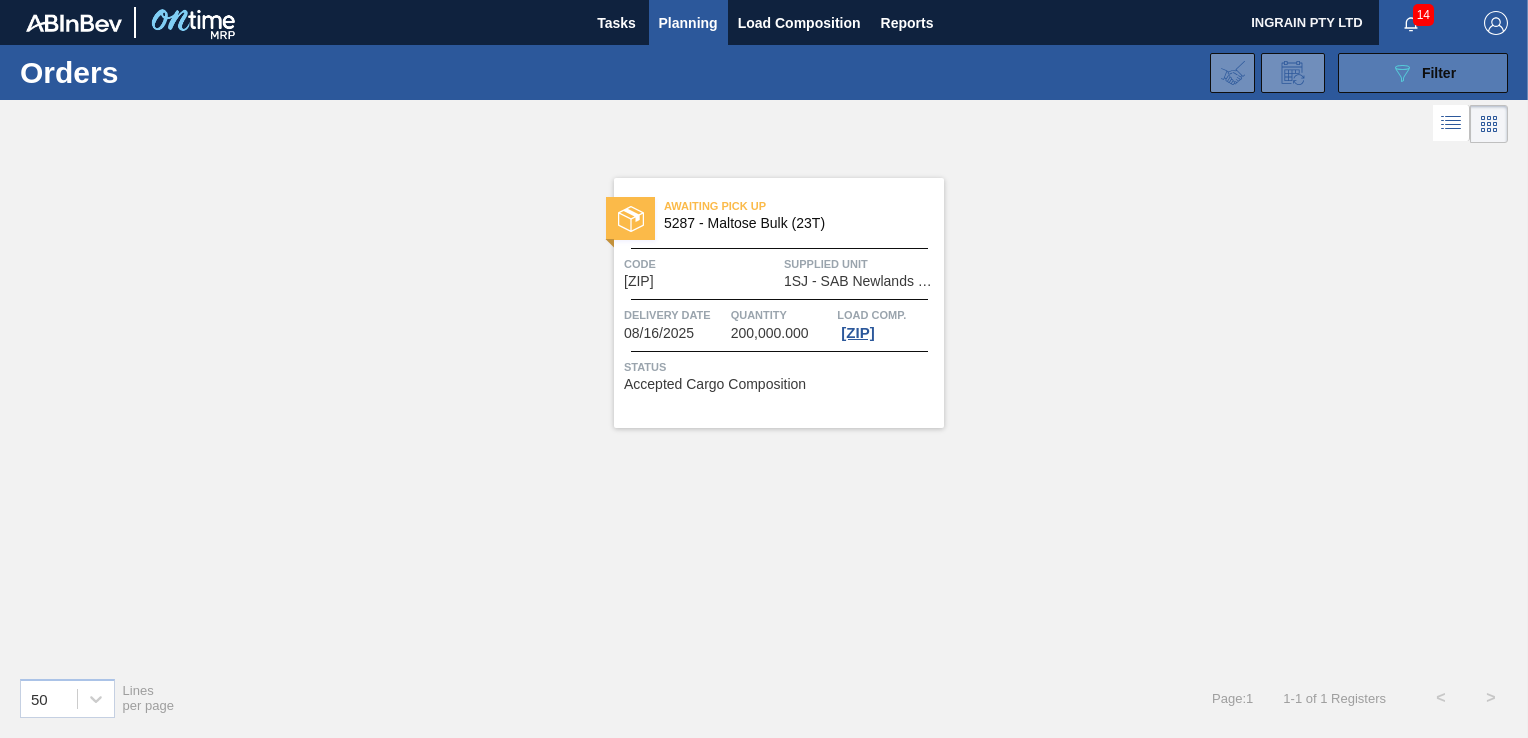 click on "Filter" at bounding box center (1439, 73) 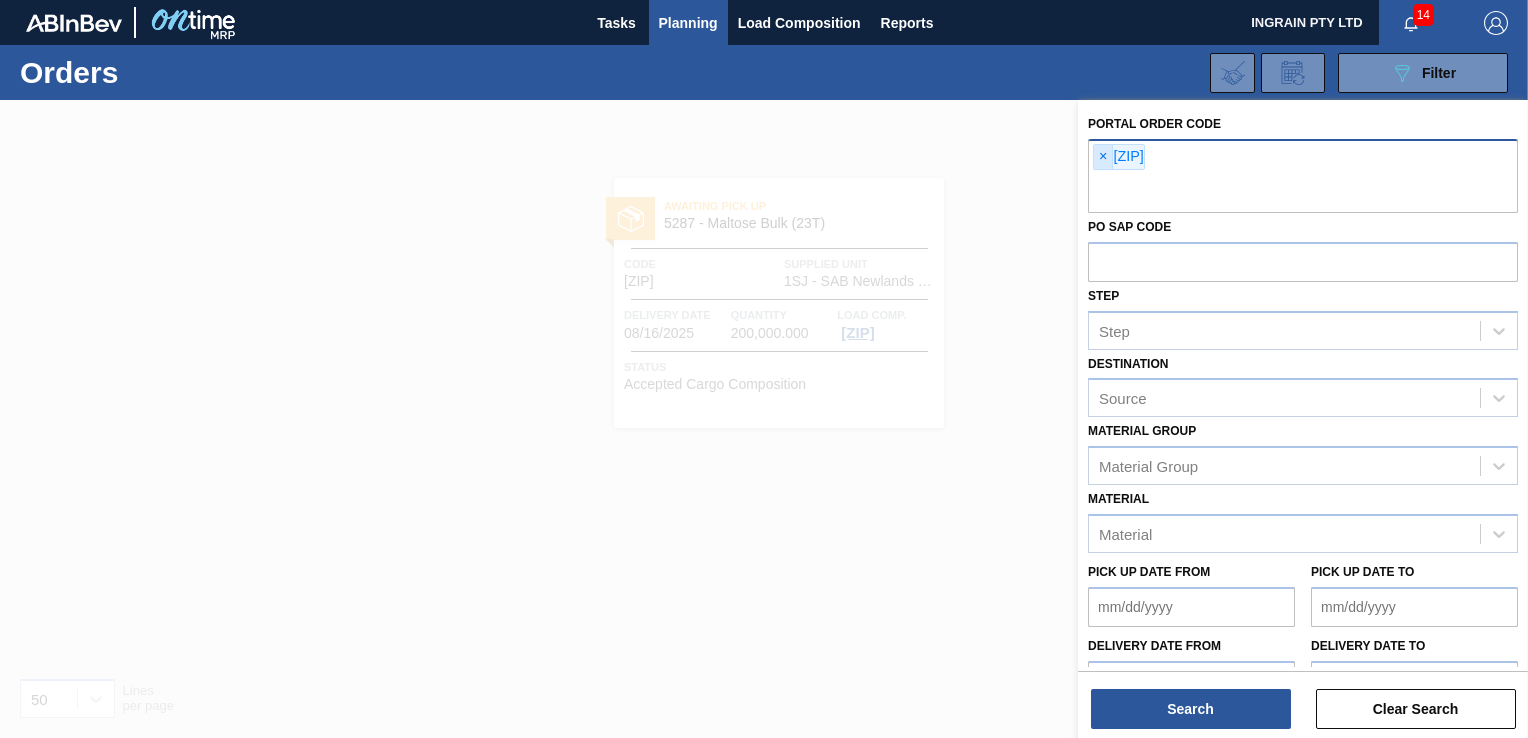 click on "×" at bounding box center [1103, 157] 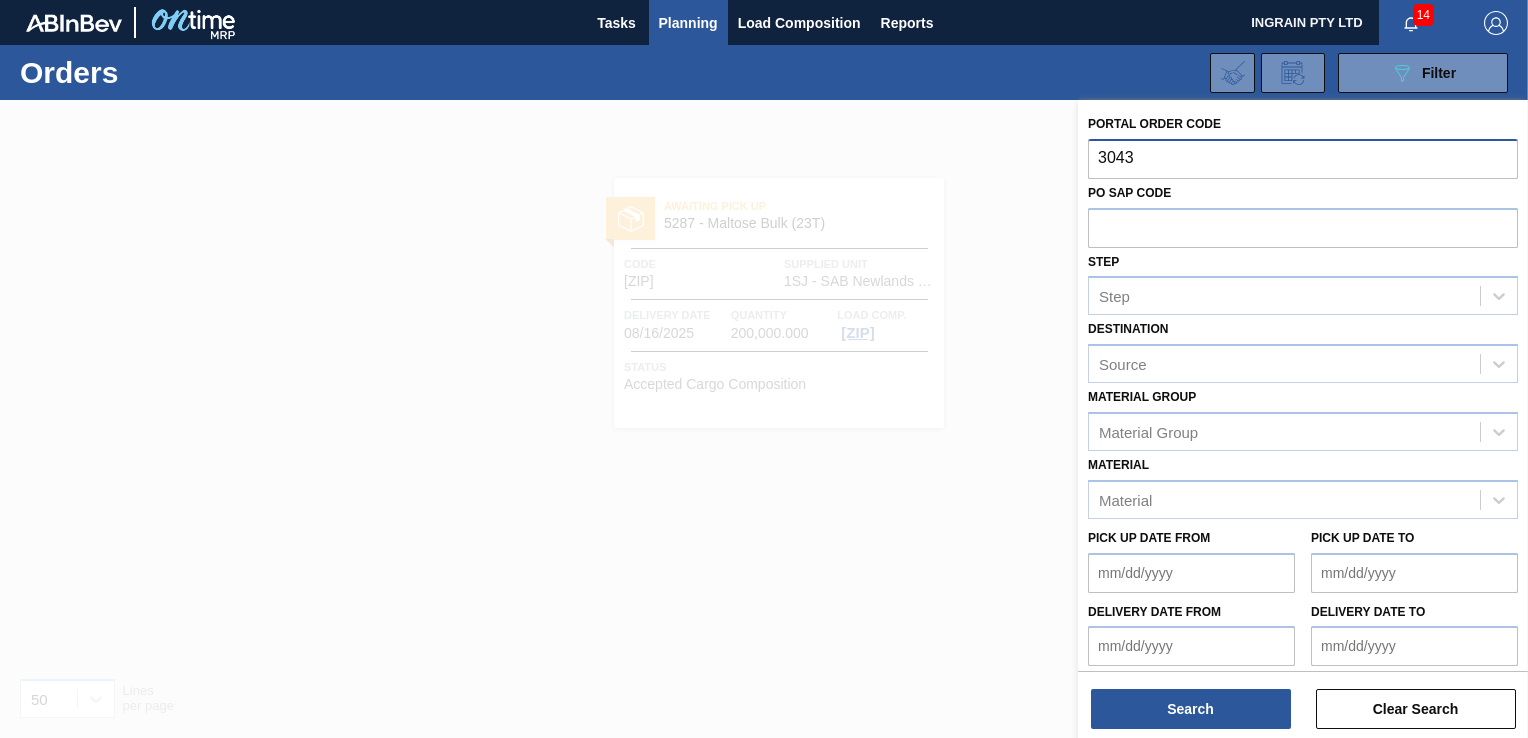 type on "[NUMBER]" 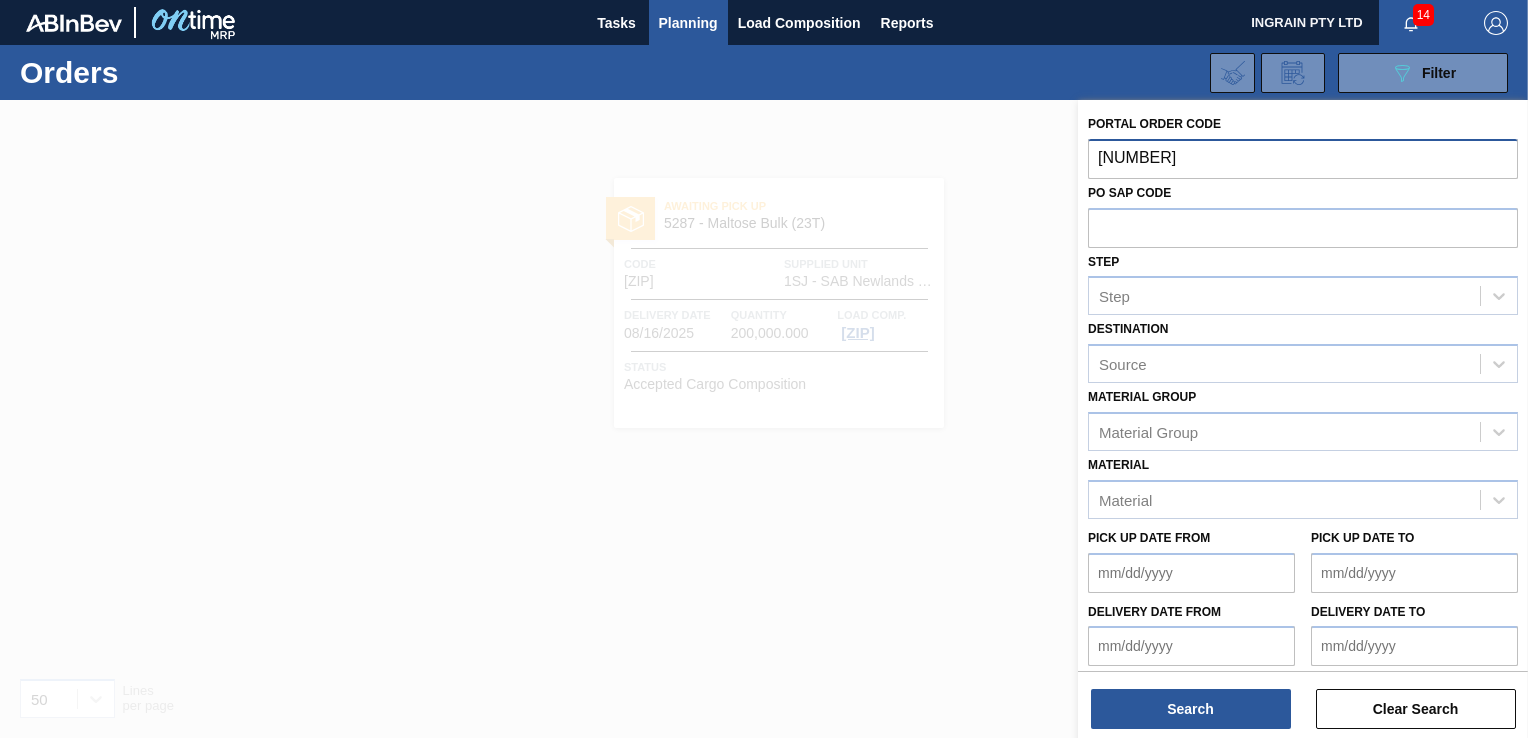 type 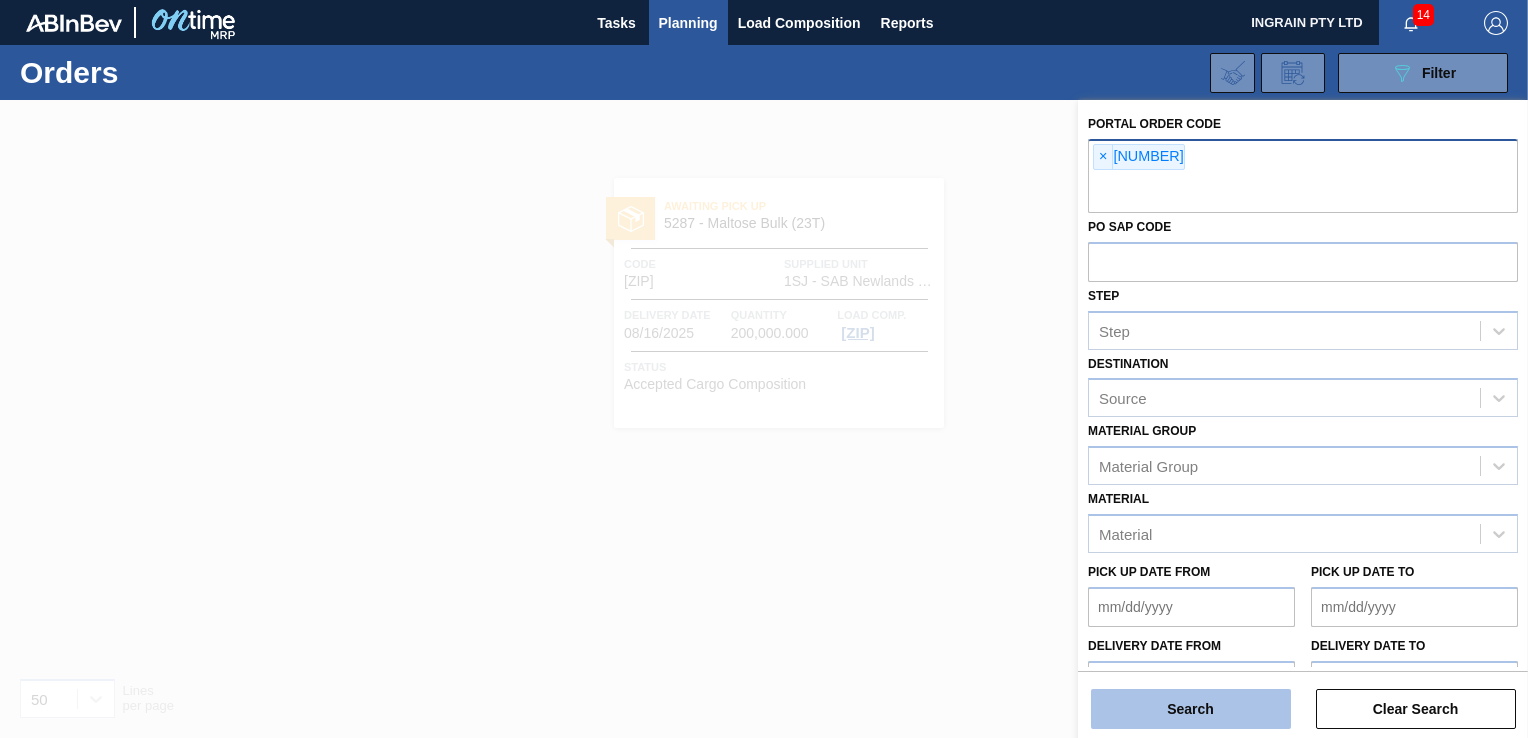 click on "Search" at bounding box center [1191, 709] 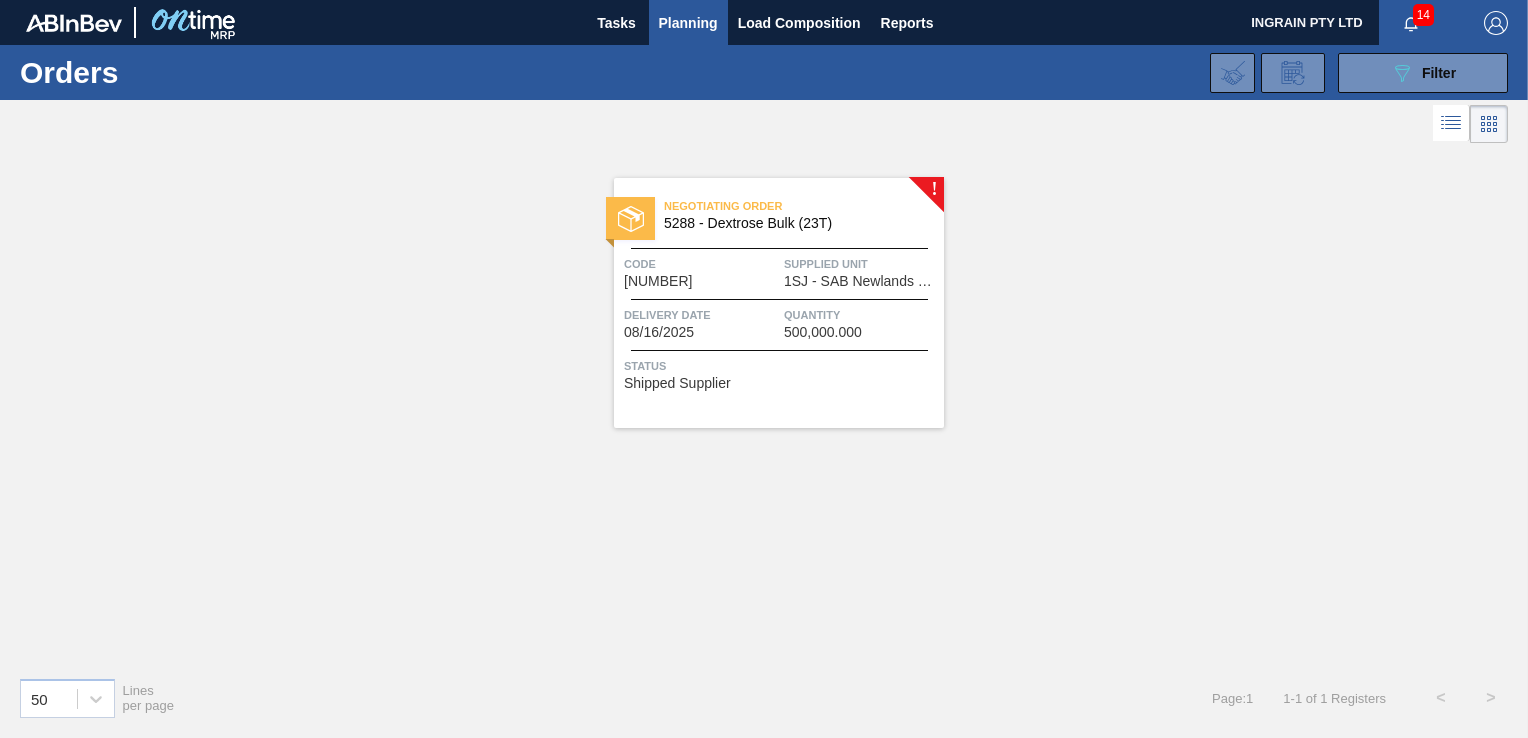 click on "5288 - Dextrose Bulk (23T)" at bounding box center [796, 223] 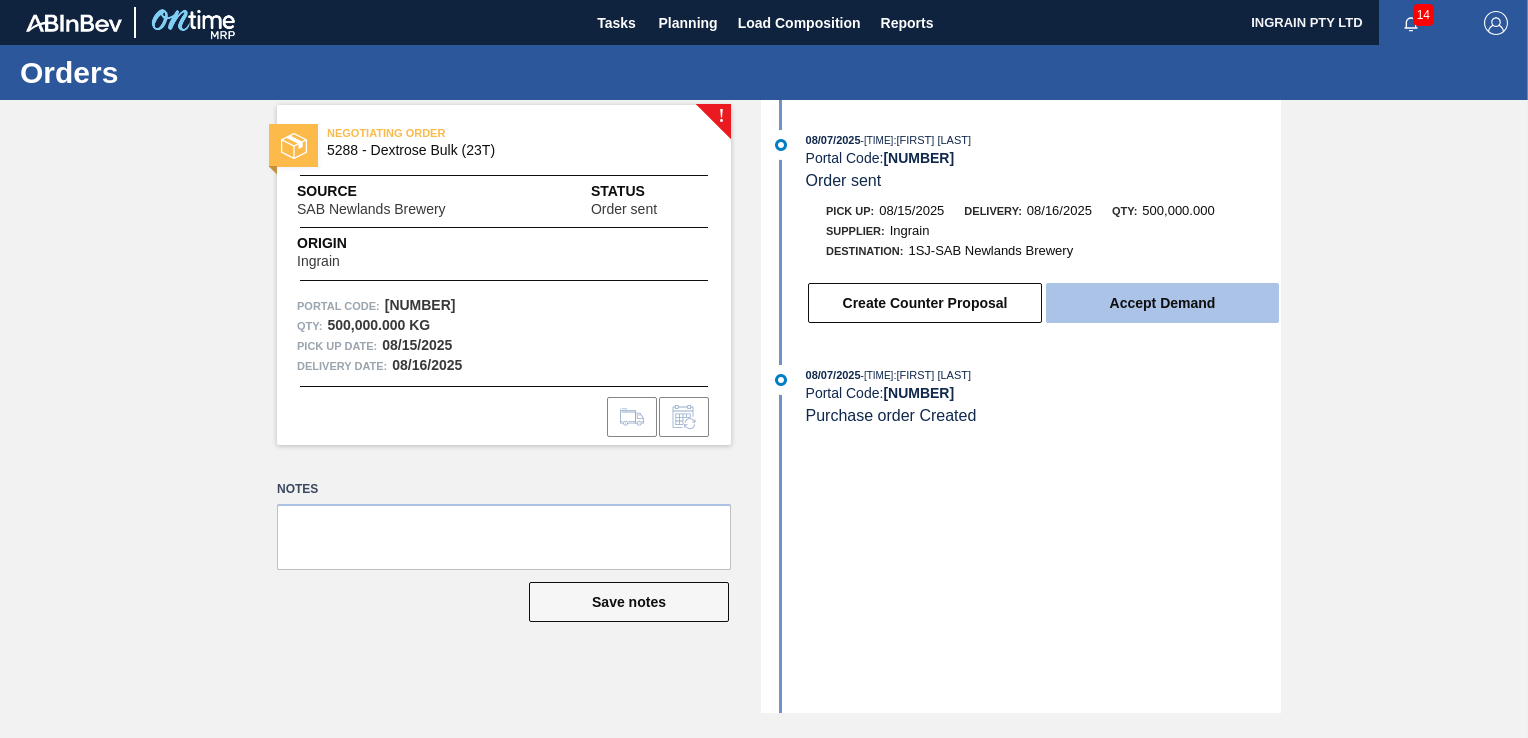 click on "Accept Demand" at bounding box center [1162, 303] 